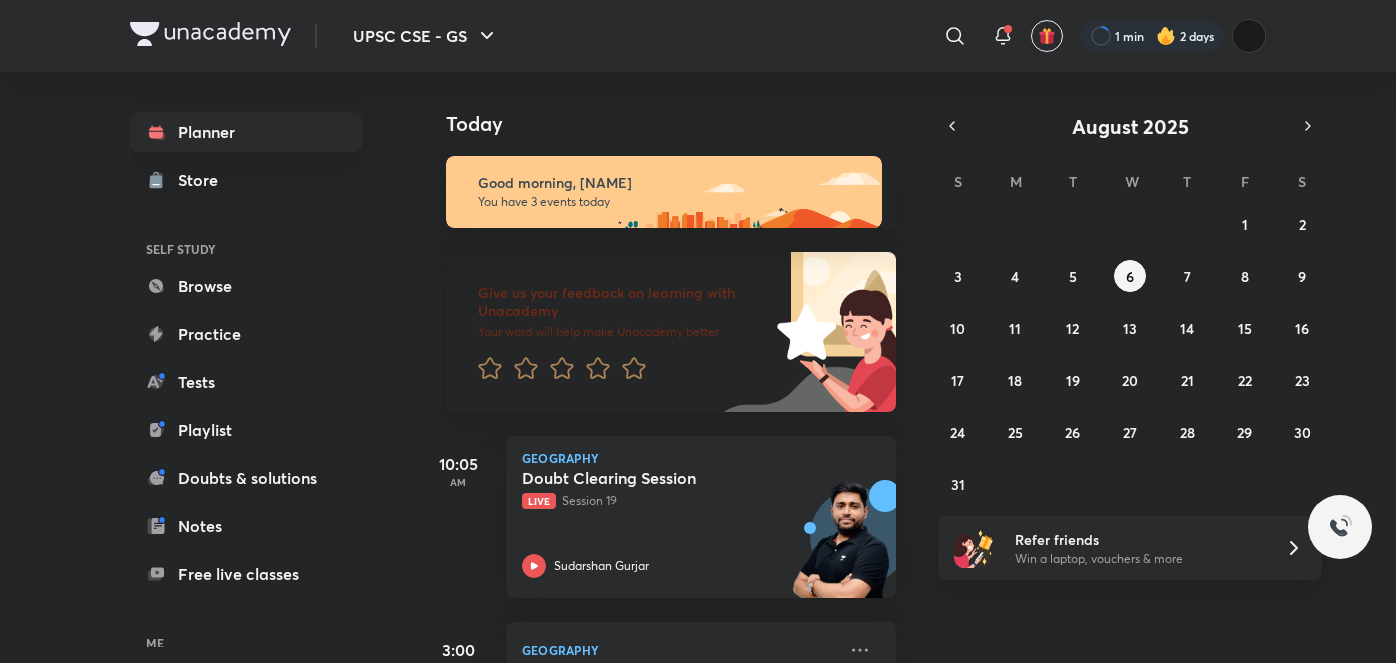 scroll, scrollTop: 0, scrollLeft: 0, axis: both 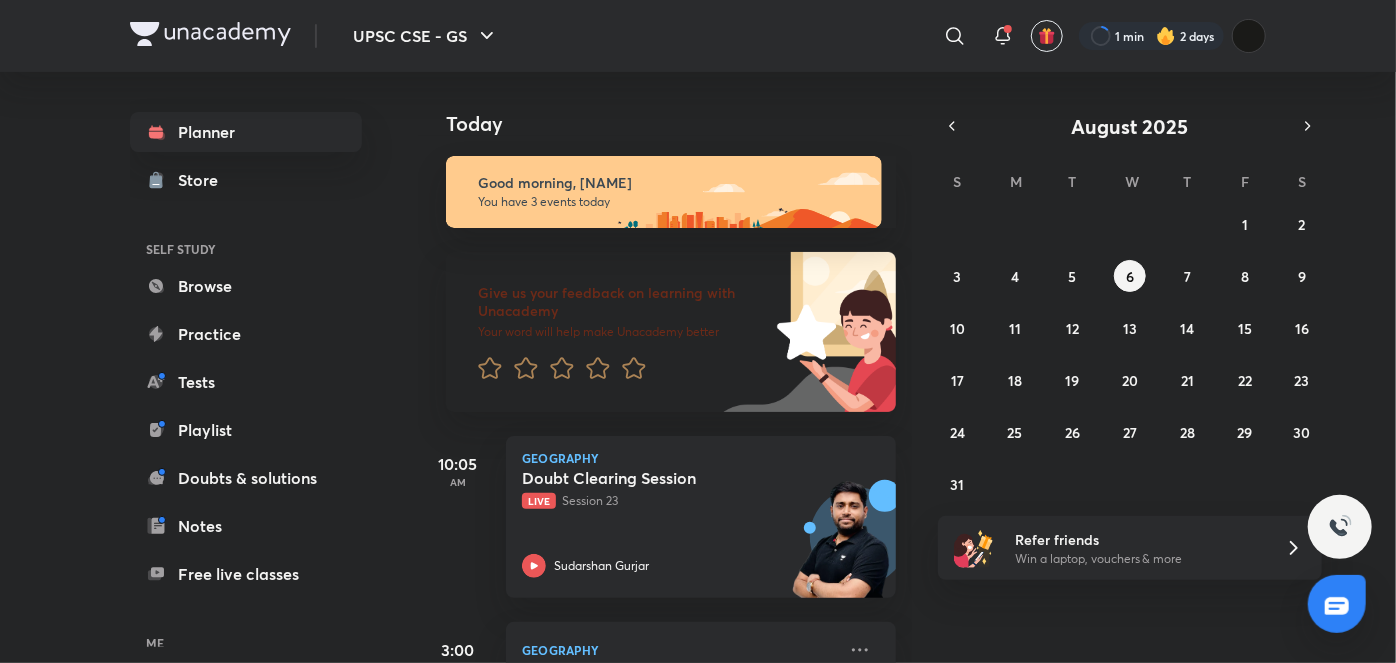 click on "Doubt Clearing Session Live Session 23 Sudarshan Gurjar" at bounding box center [679, 523] 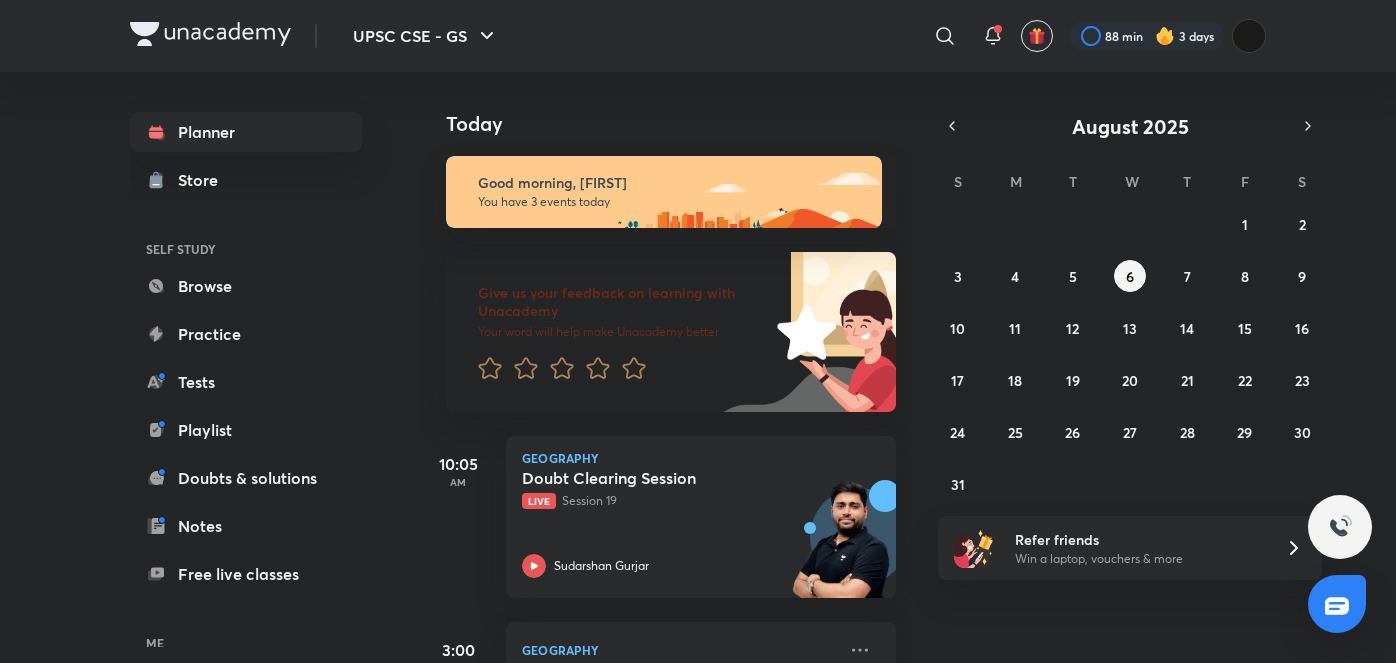 scroll, scrollTop: 0, scrollLeft: 0, axis: both 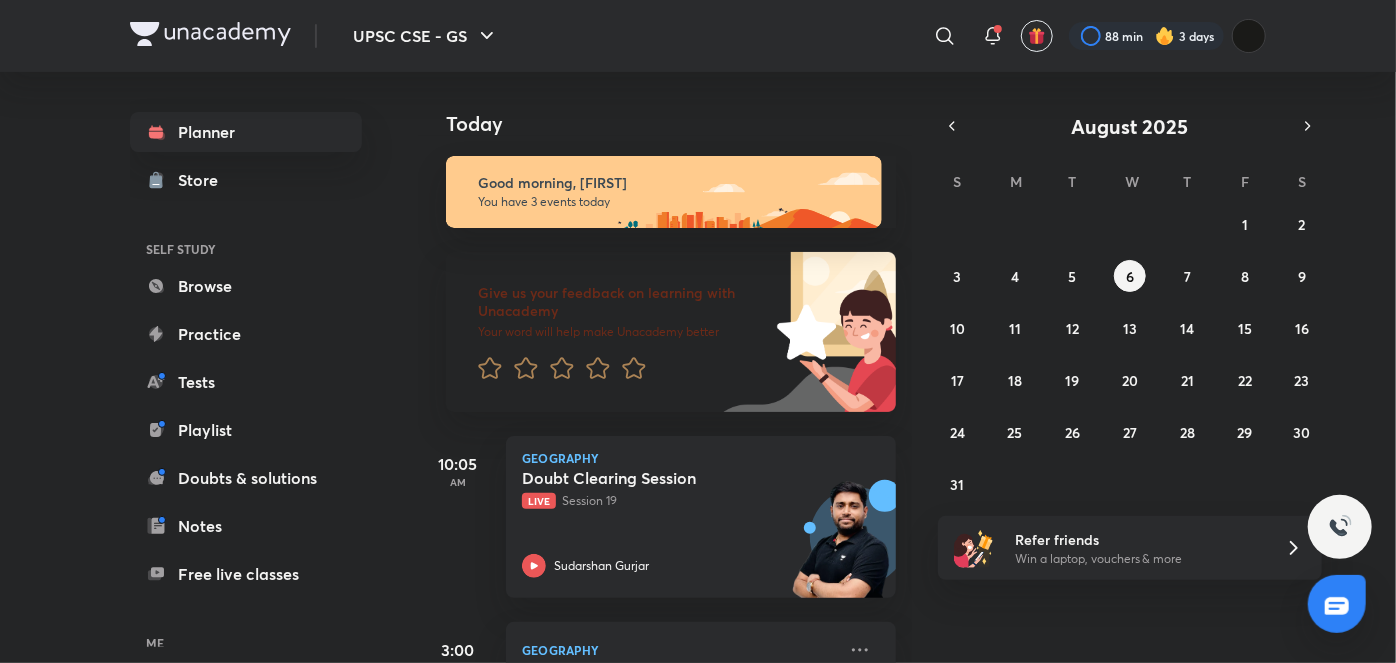 click 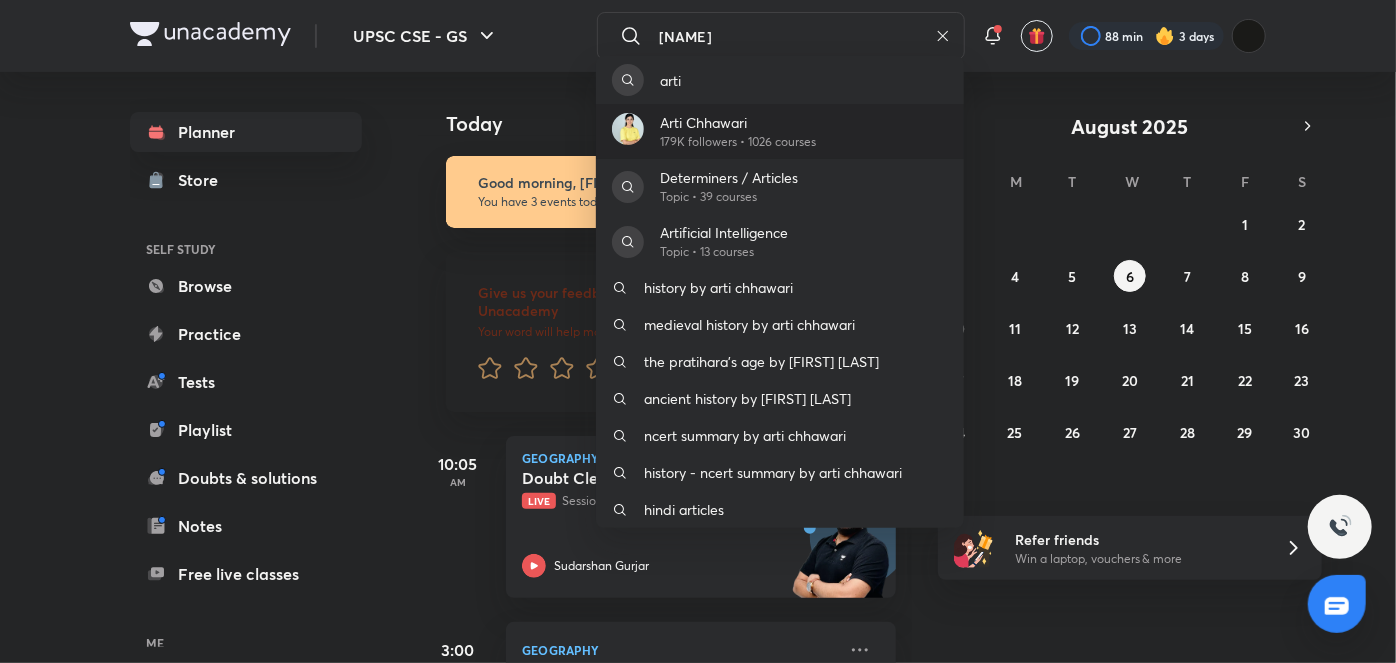 type on "[NAME]" 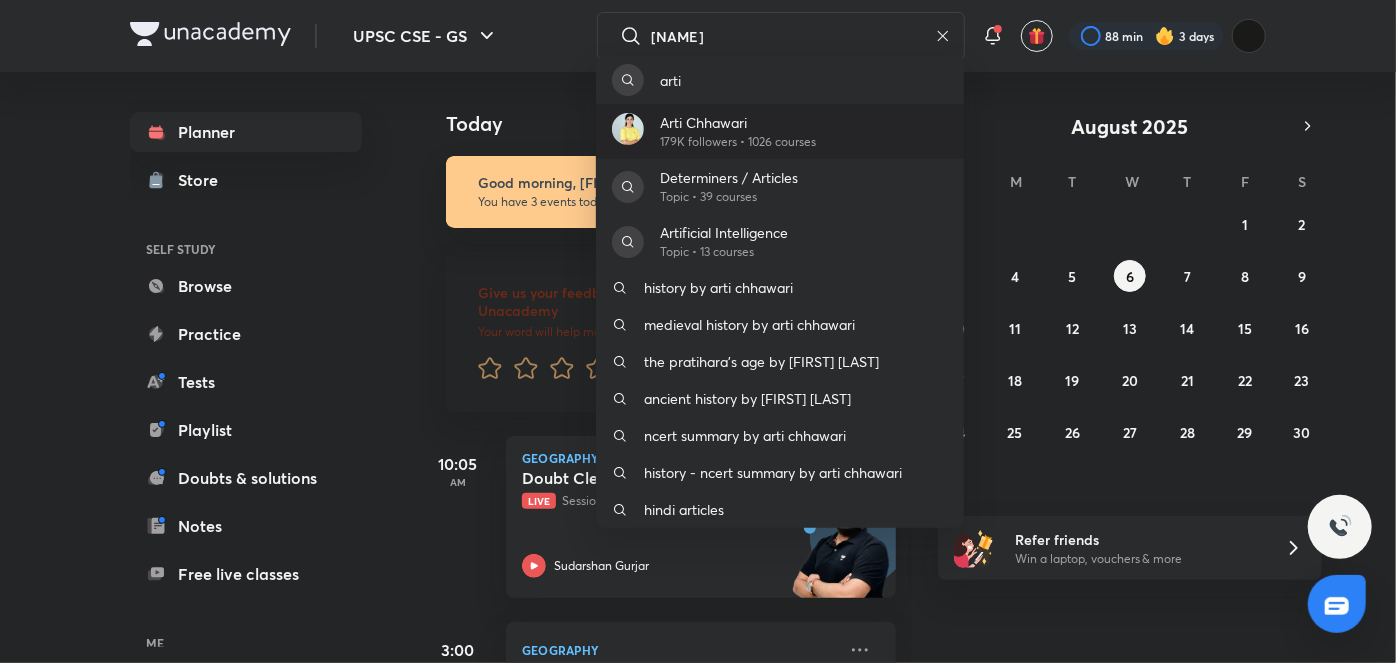 click on "Arti Chhawari" at bounding box center (738, 122) 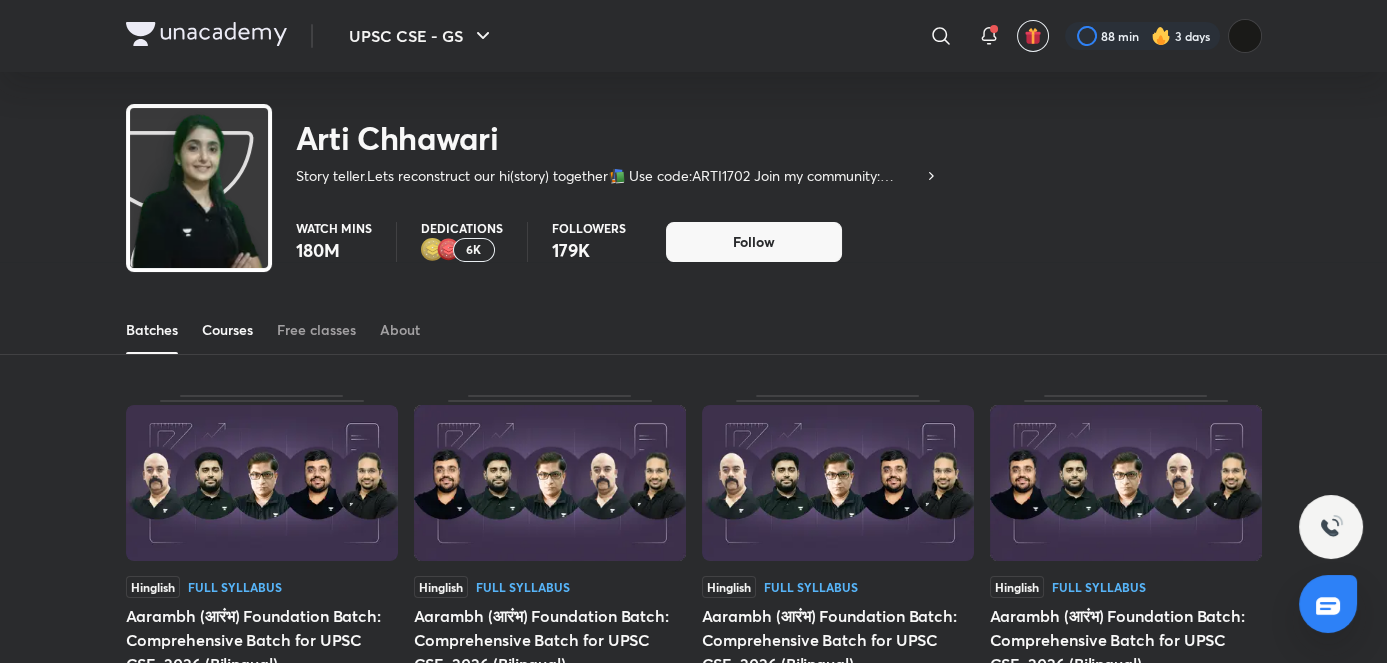 click on "Courses" at bounding box center (227, 330) 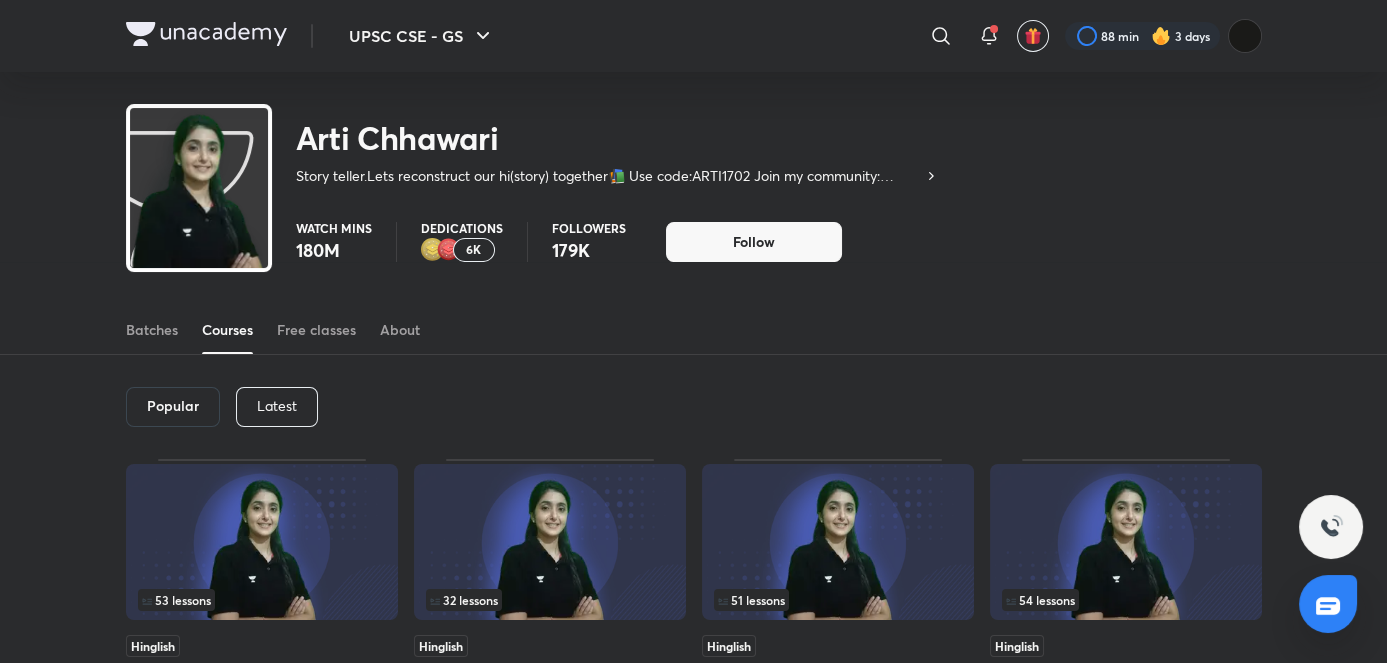 click on "Latest" at bounding box center [277, 406] 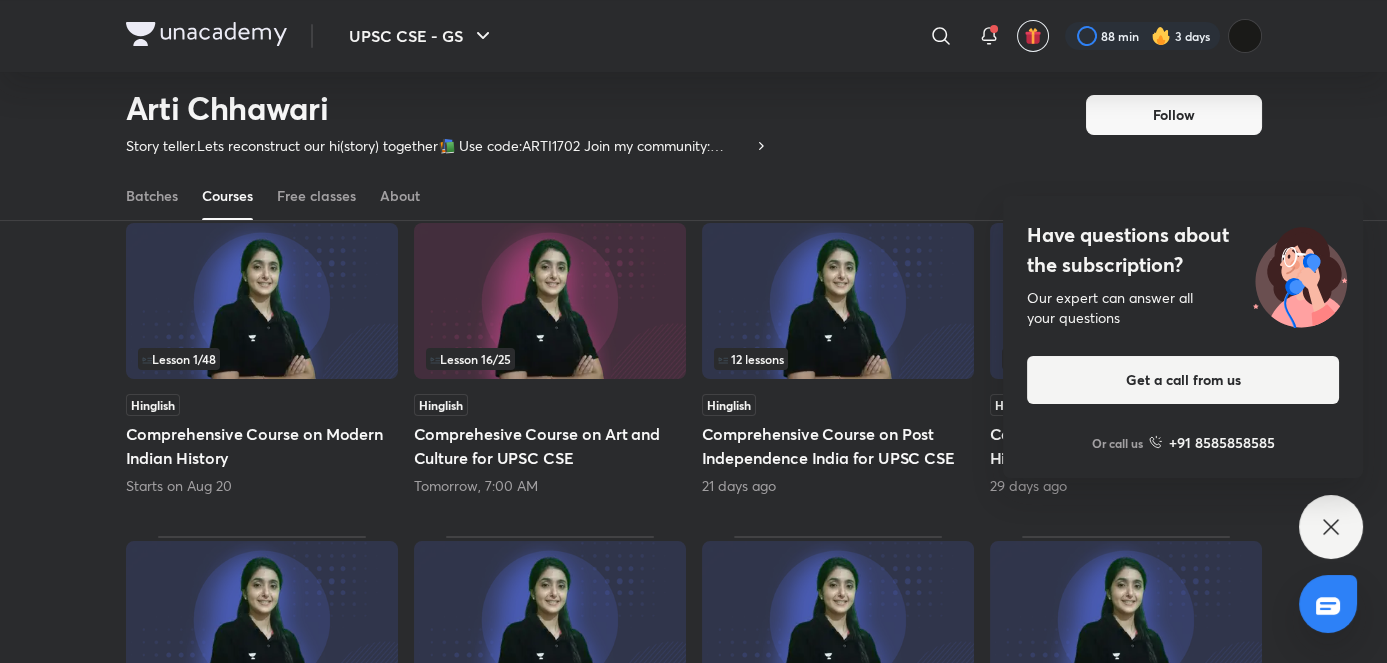 scroll, scrollTop: 180, scrollLeft: 0, axis: vertical 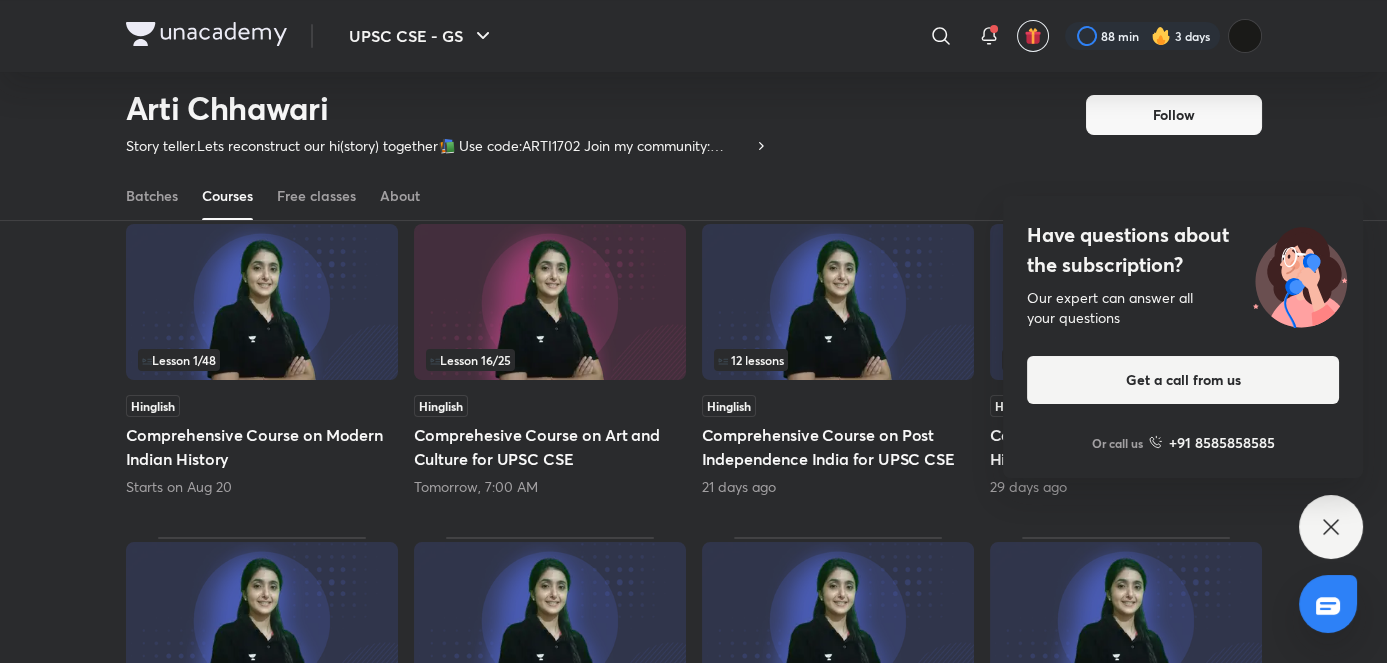 click on "Lesson   16 / 25" at bounding box center [550, 360] 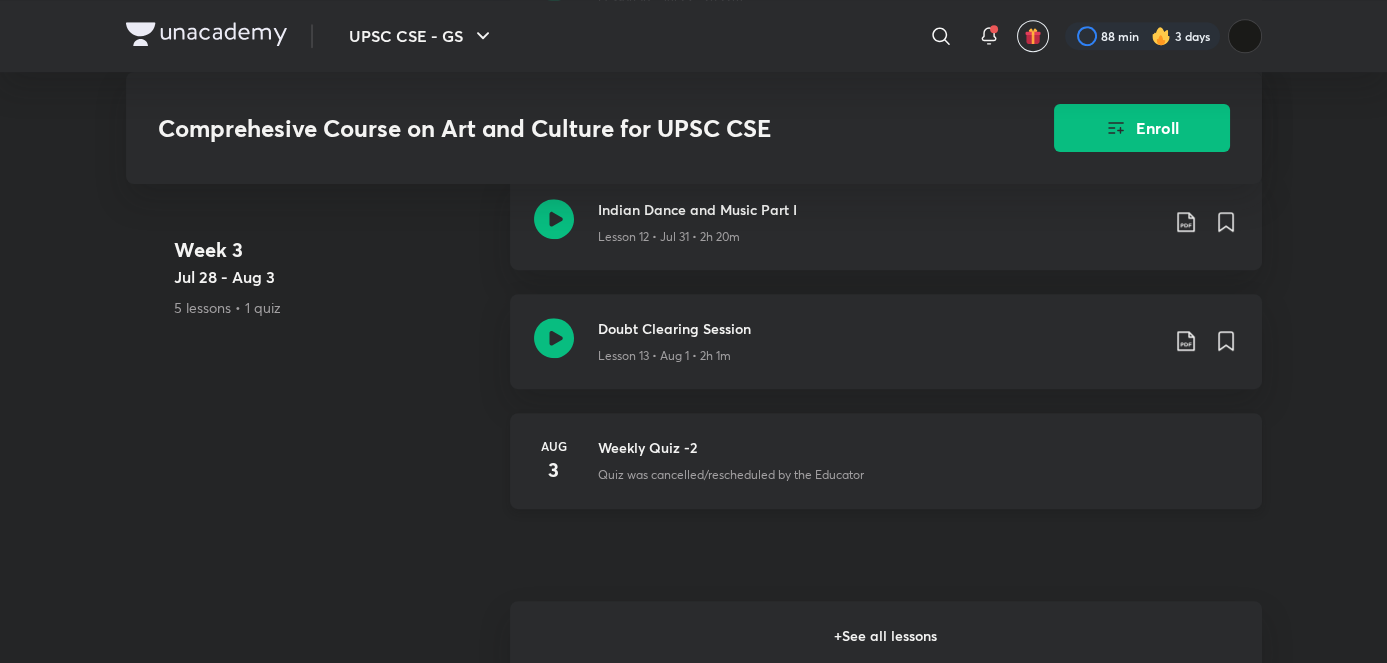 scroll, scrollTop: 2589, scrollLeft: 0, axis: vertical 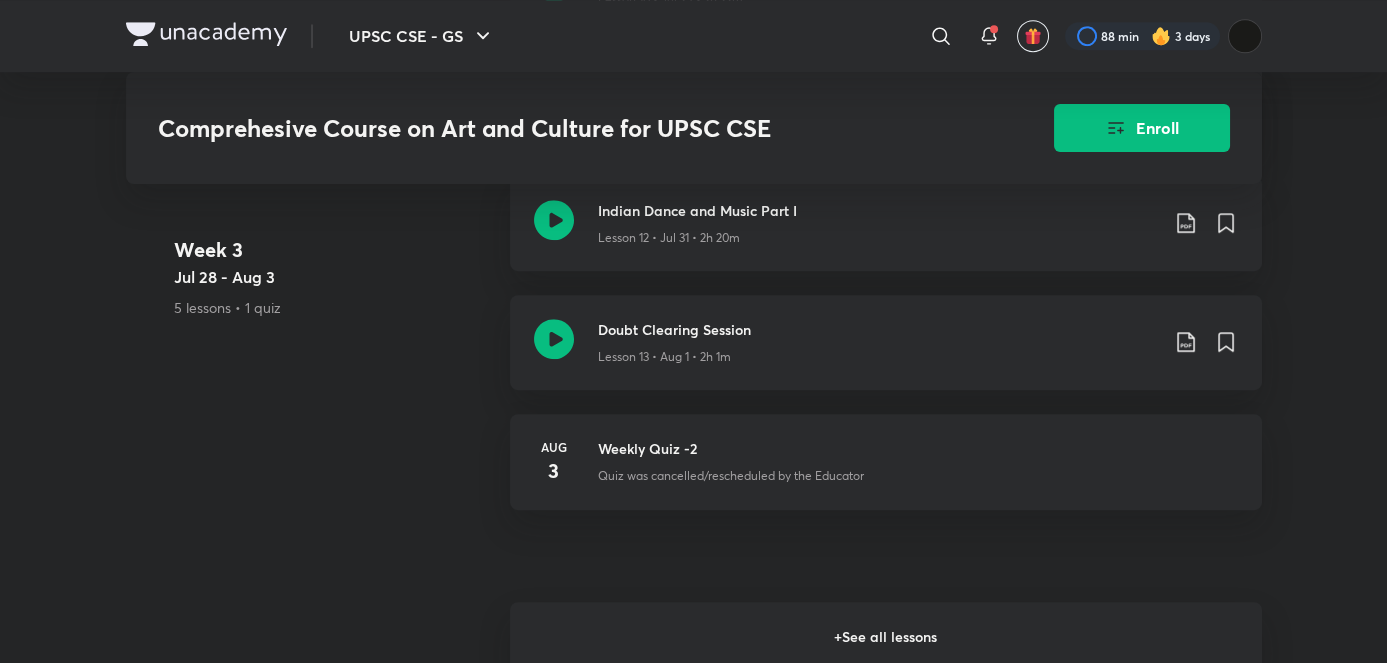 click on "+  See all lessons" at bounding box center [886, 637] 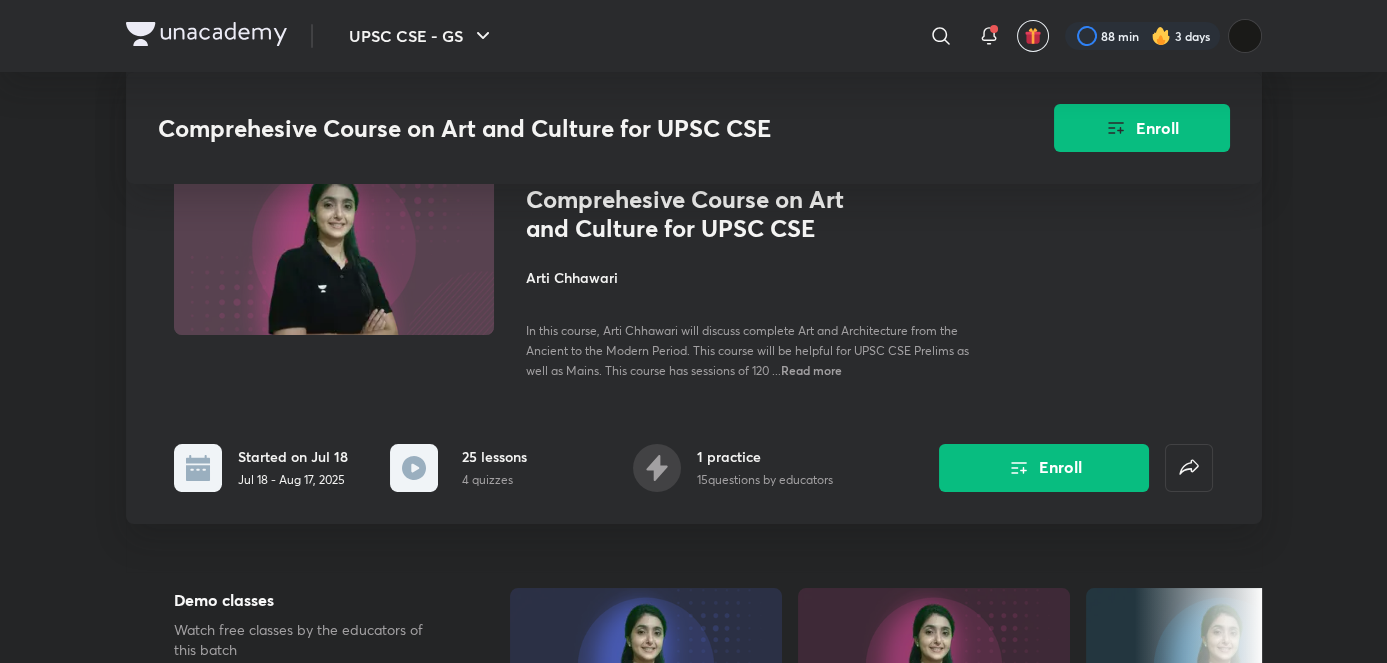 scroll, scrollTop: 0, scrollLeft: 0, axis: both 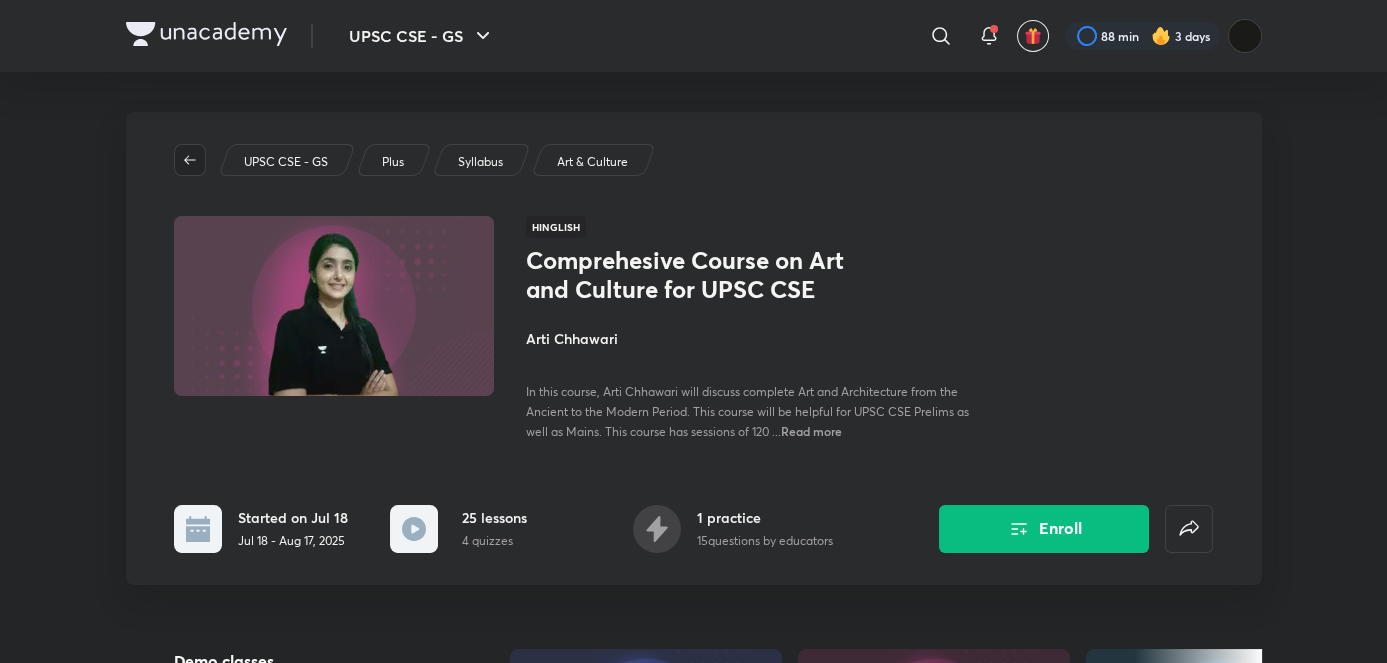 click at bounding box center (190, 160) 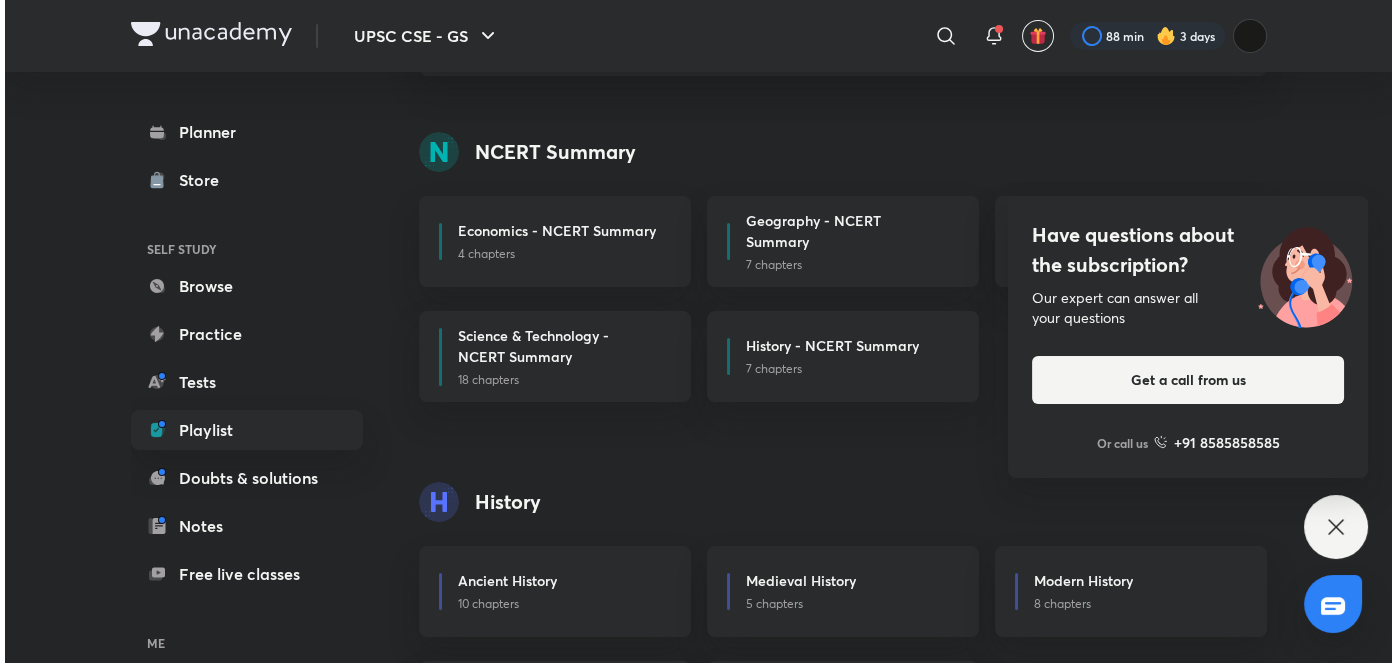 scroll, scrollTop: 0, scrollLeft: 0, axis: both 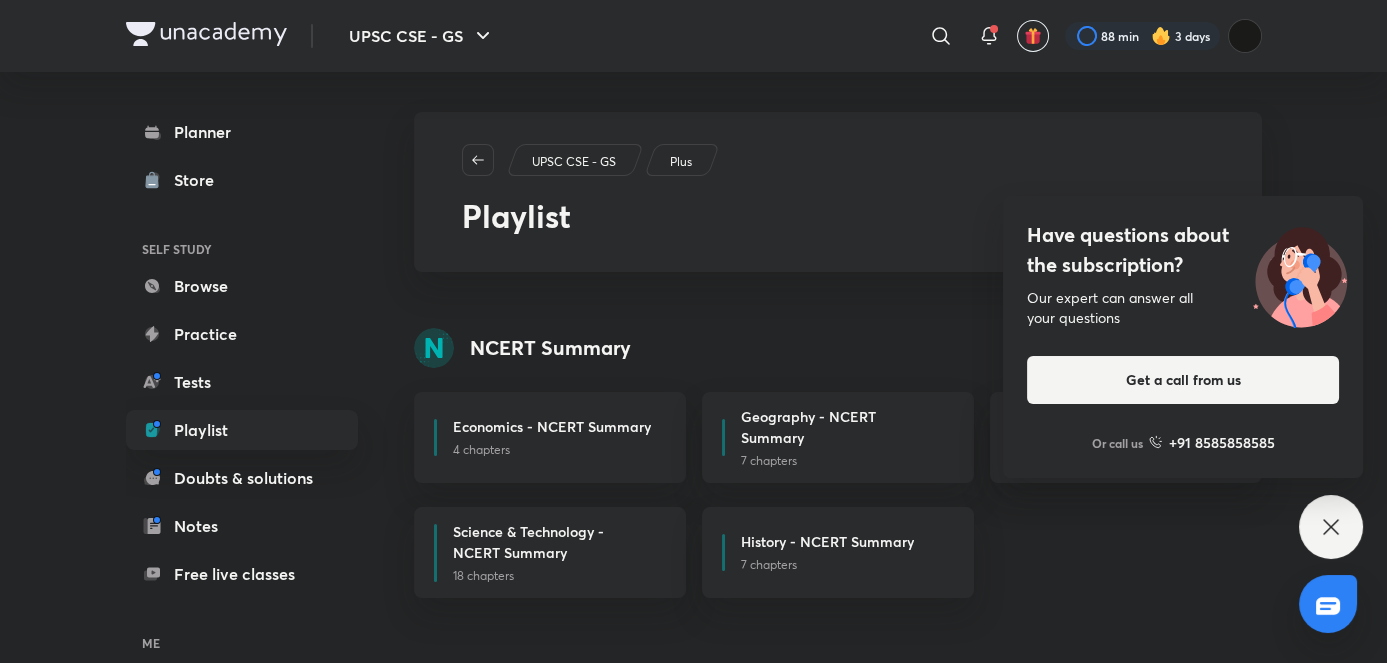 click on "Have questions about the subscription? Our expert can answer all your questions Get a call from us Or call us +91 8585858585" at bounding box center [1331, 527] 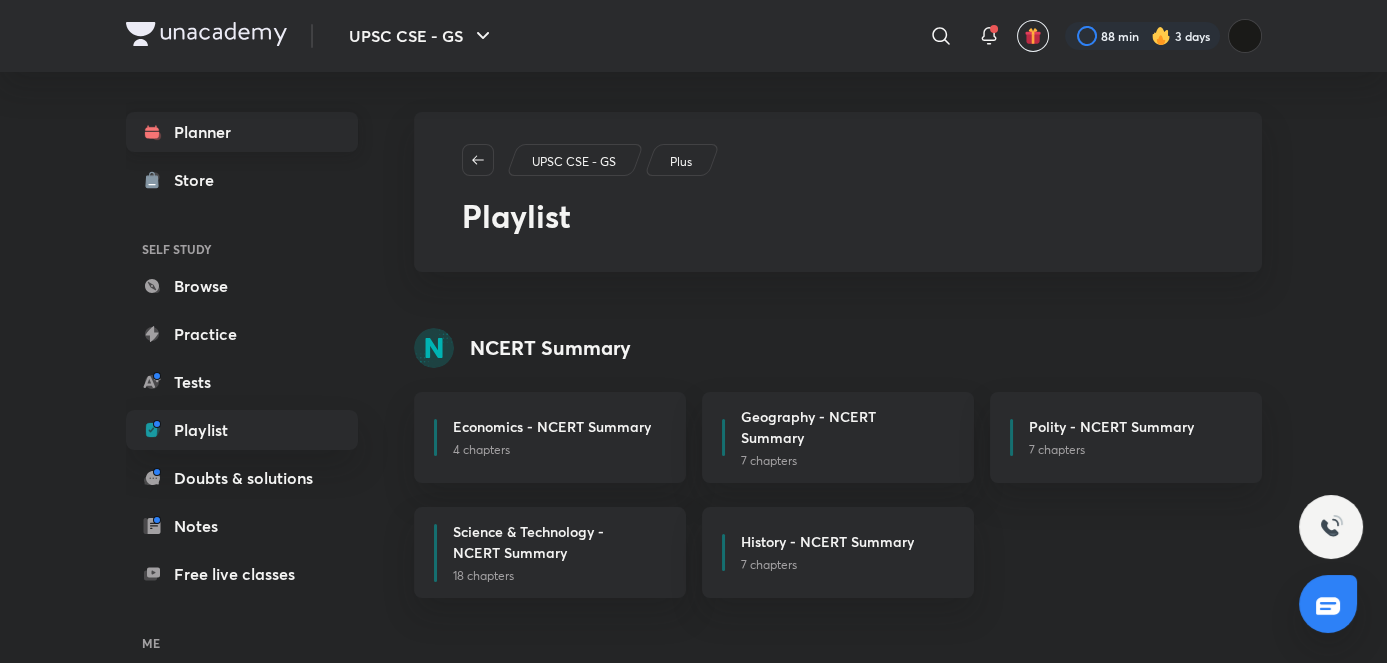 click on "Planner" at bounding box center (242, 132) 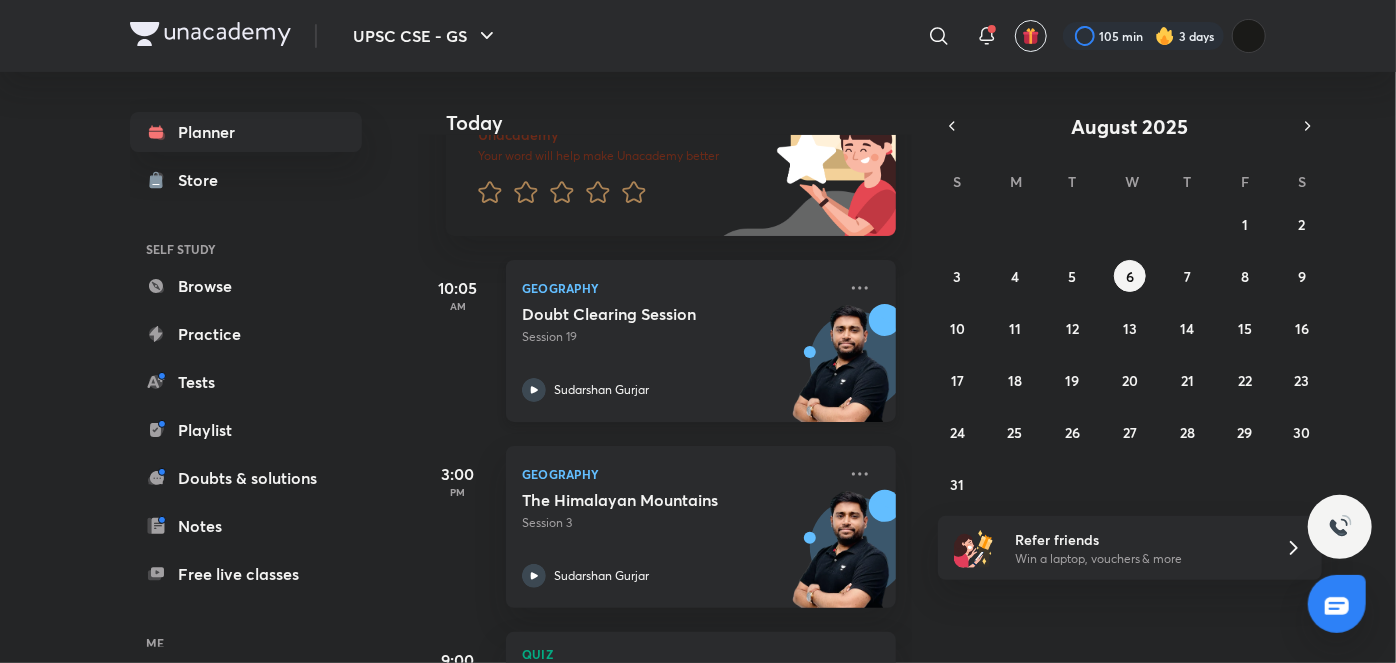 scroll, scrollTop: 282, scrollLeft: 0, axis: vertical 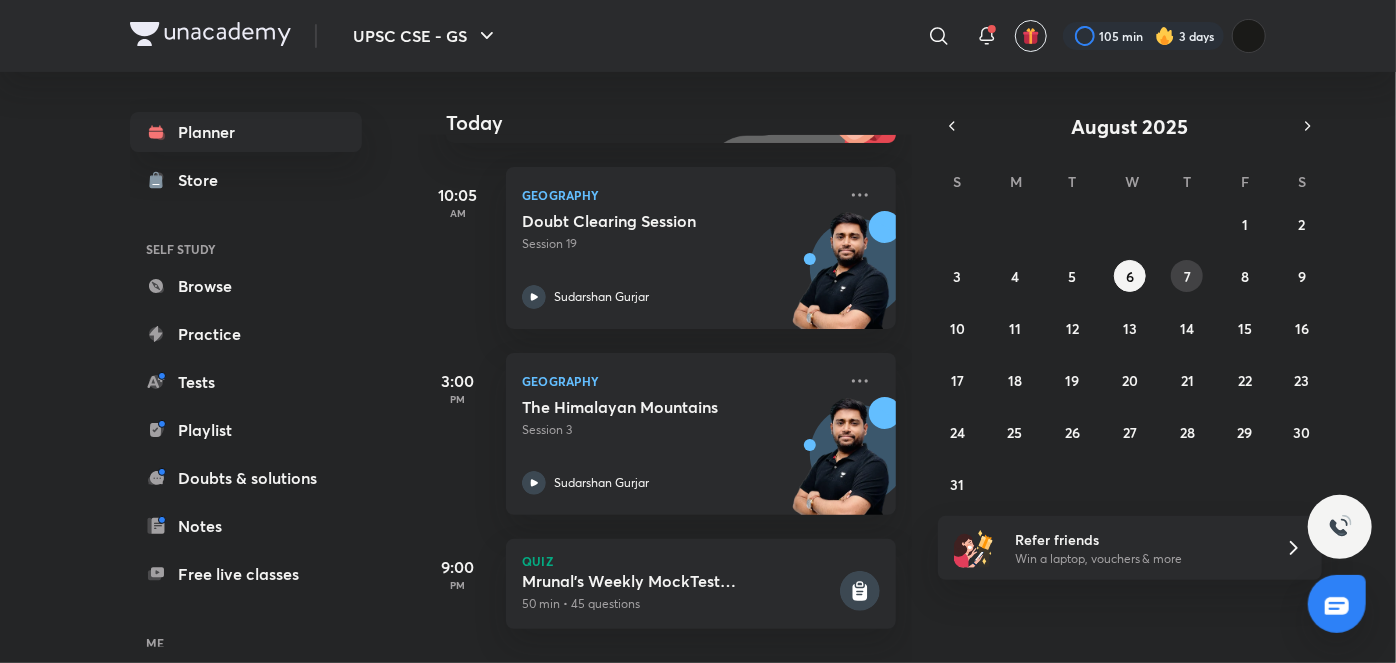 click on "7" at bounding box center (1187, 276) 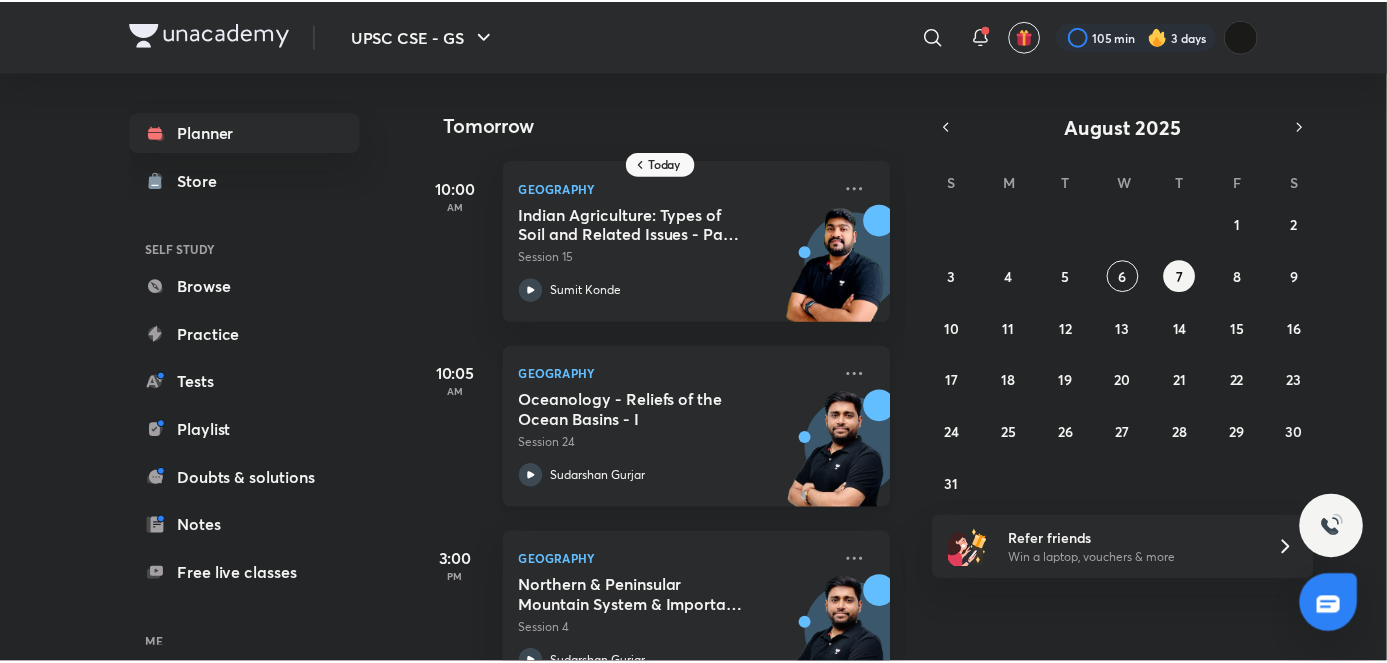 scroll, scrollTop: 246, scrollLeft: 0, axis: vertical 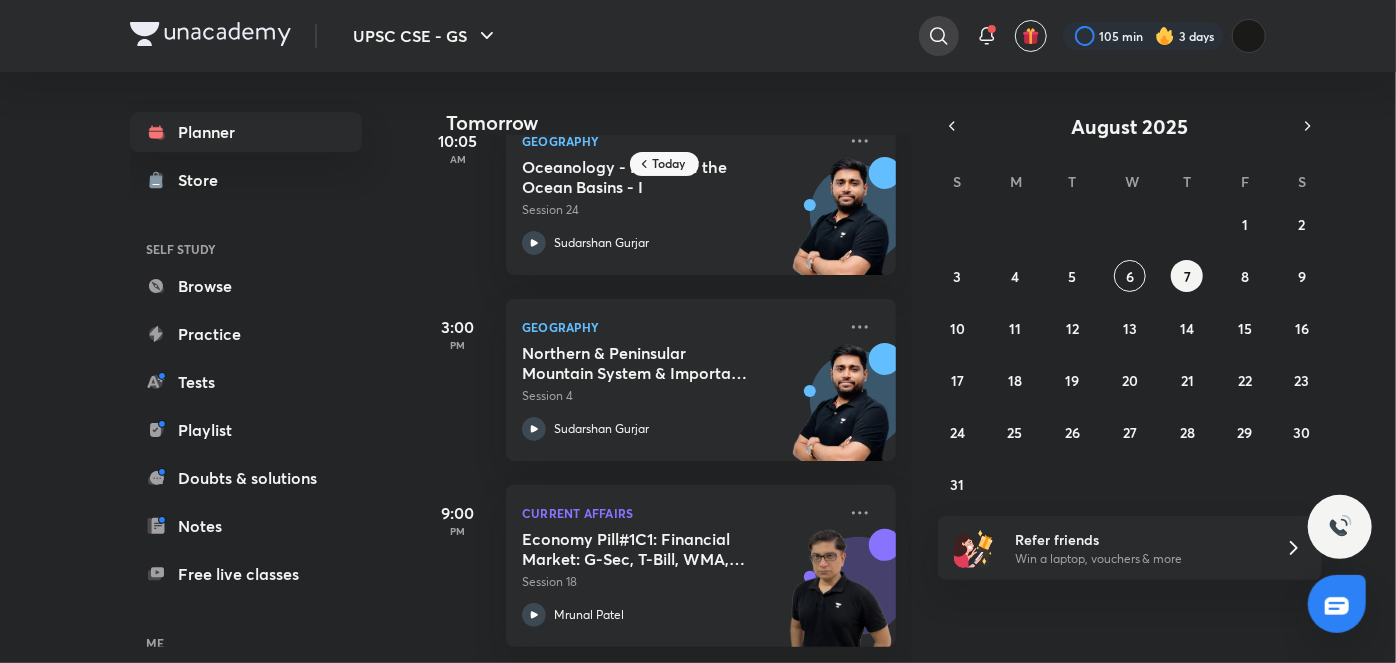 click 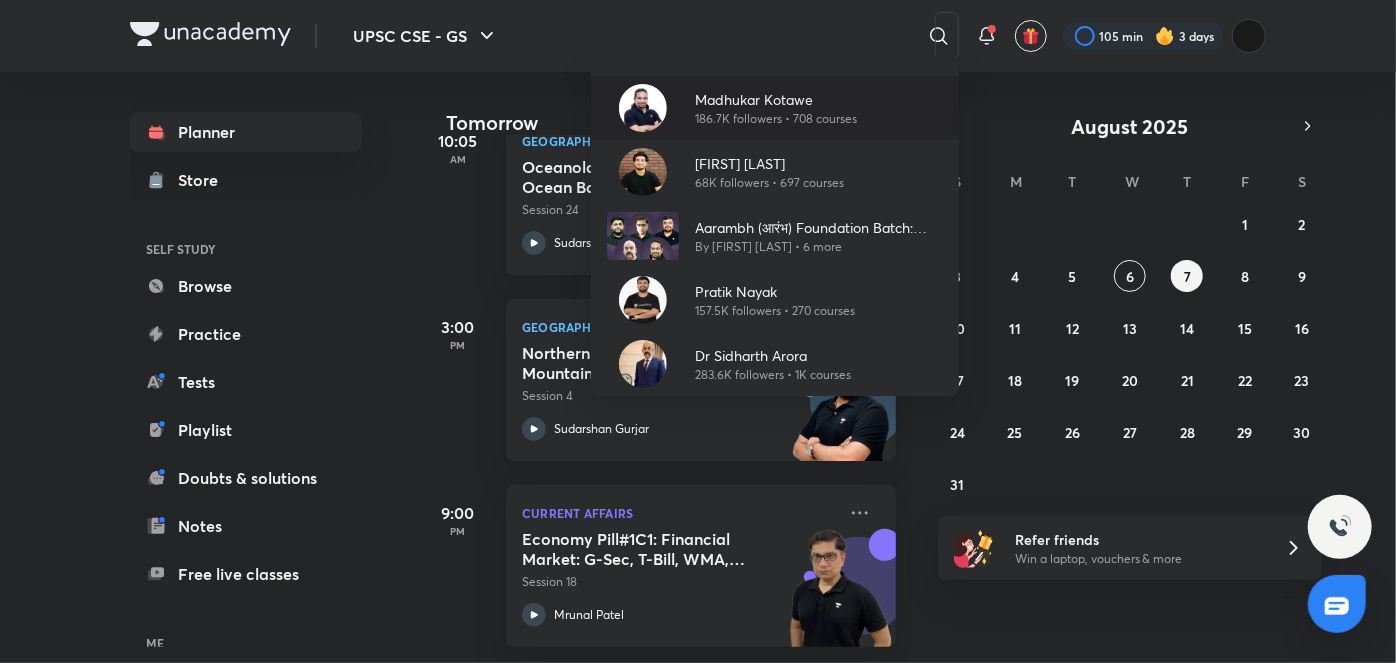 click on "Madhukar Kotawe" at bounding box center [776, 99] 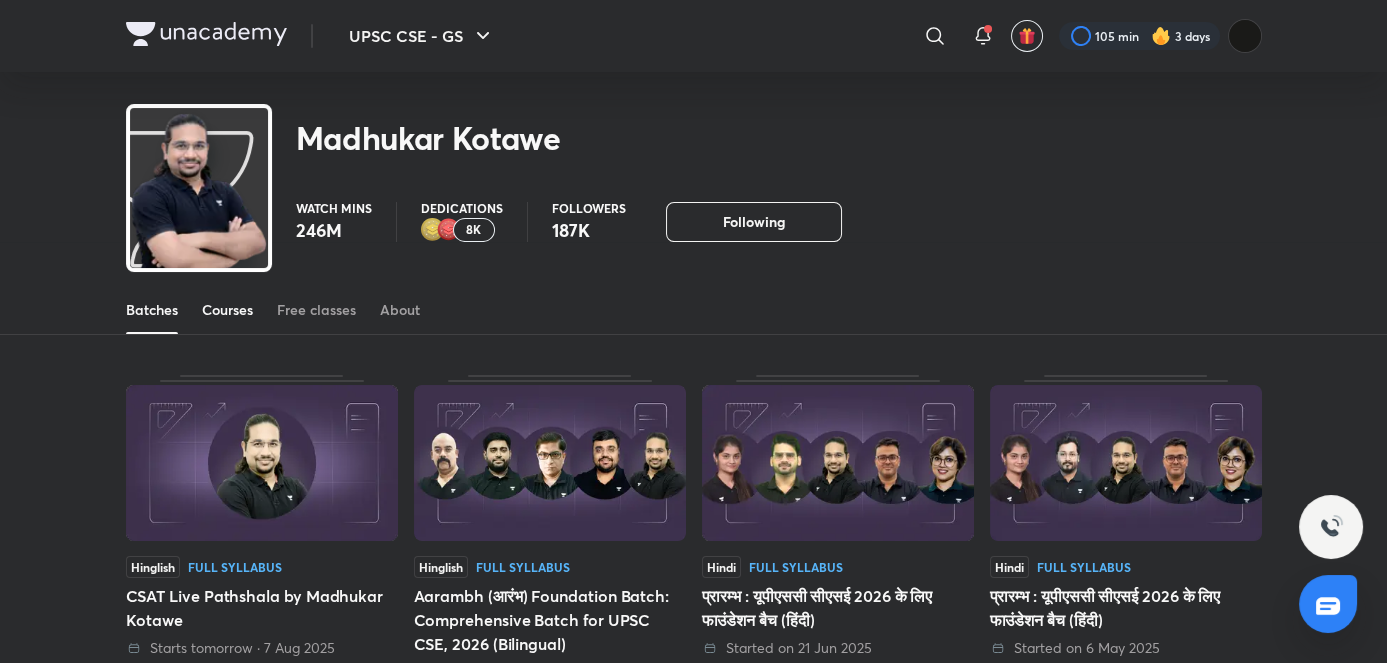 click on "Courses" at bounding box center (227, 310) 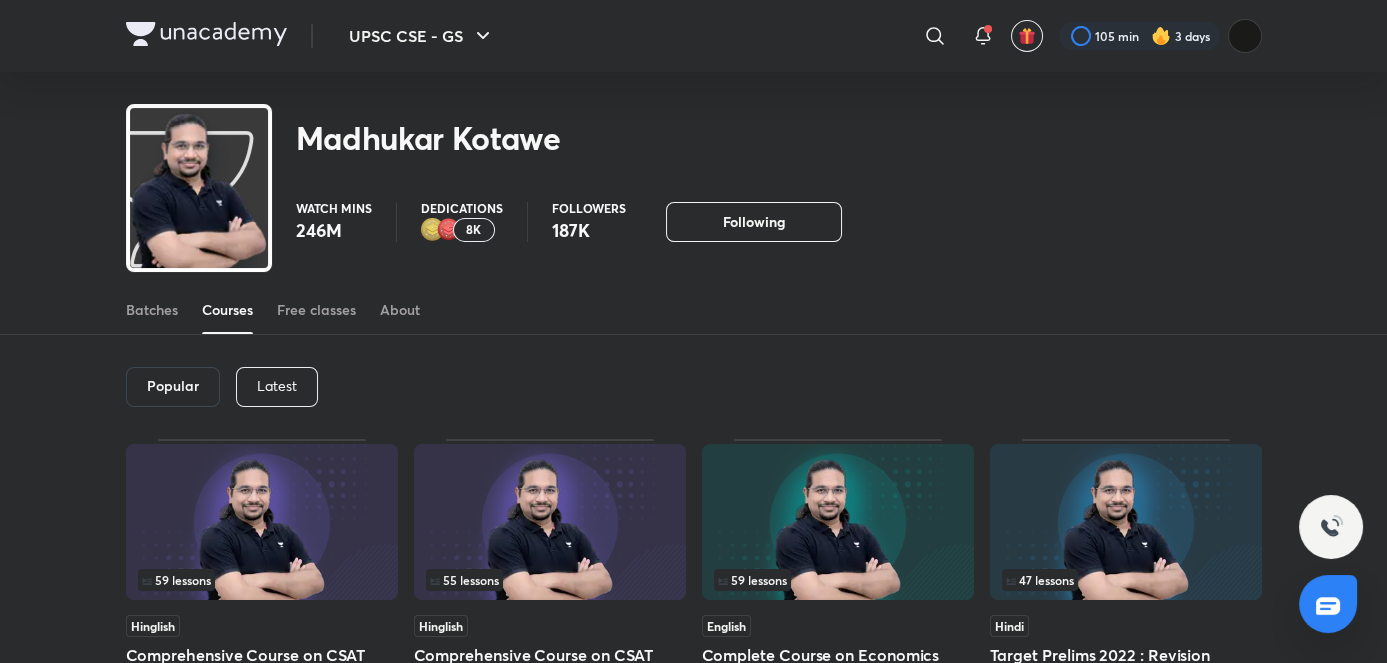 click on "Latest" at bounding box center [277, 386] 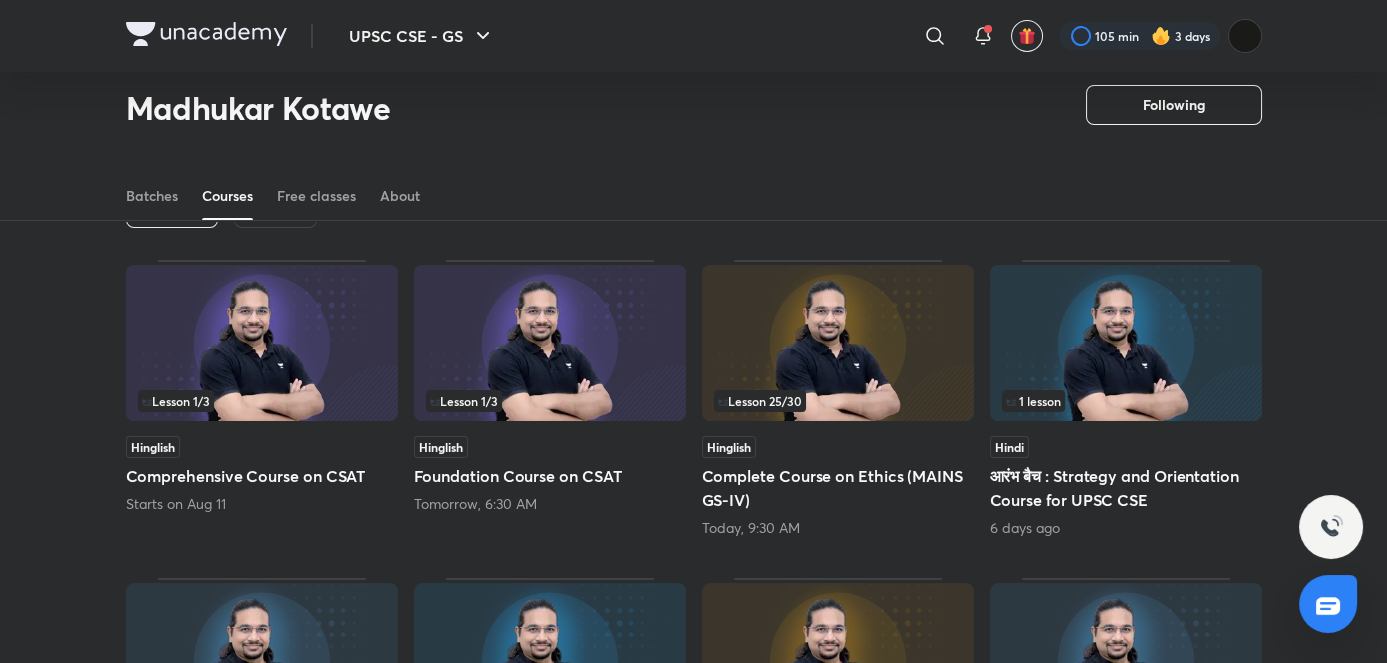 scroll, scrollTop: 106, scrollLeft: 0, axis: vertical 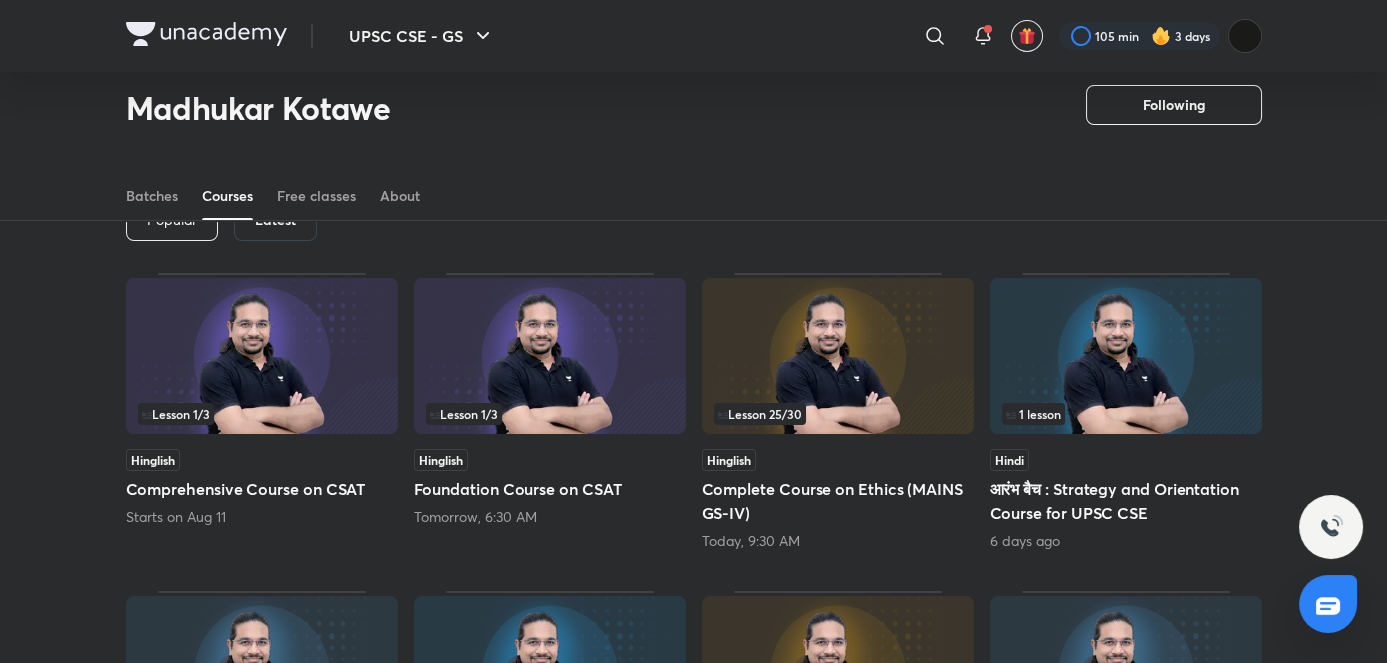 click at bounding box center (550, 356) 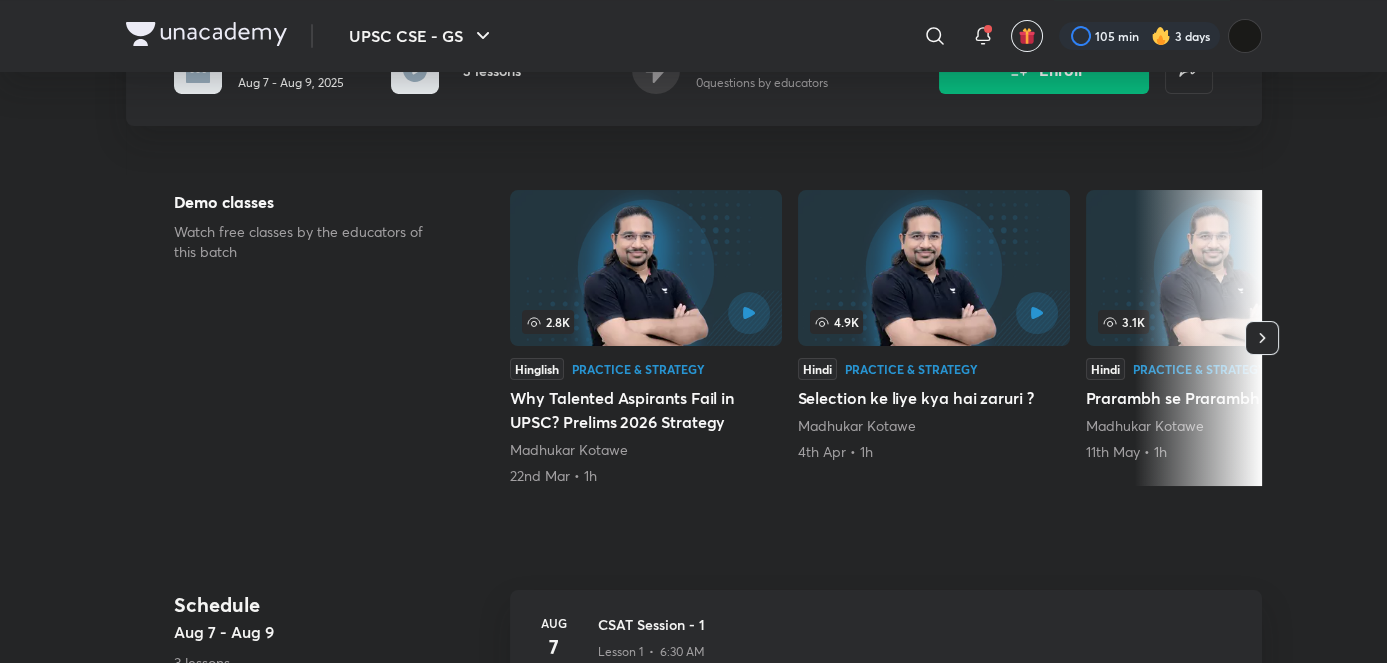 scroll, scrollTop: 0, scrollLeft: 0, axis: both 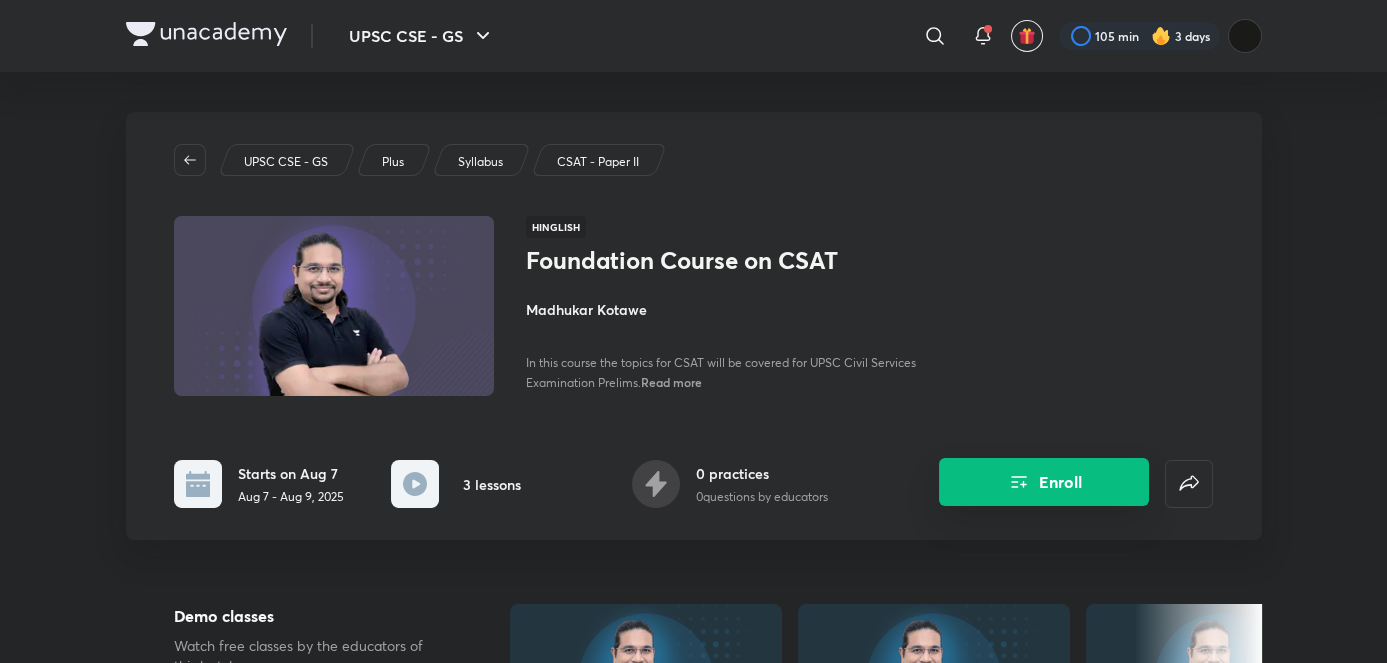 click on "Enroll" at bounding box center [1044, 482] 